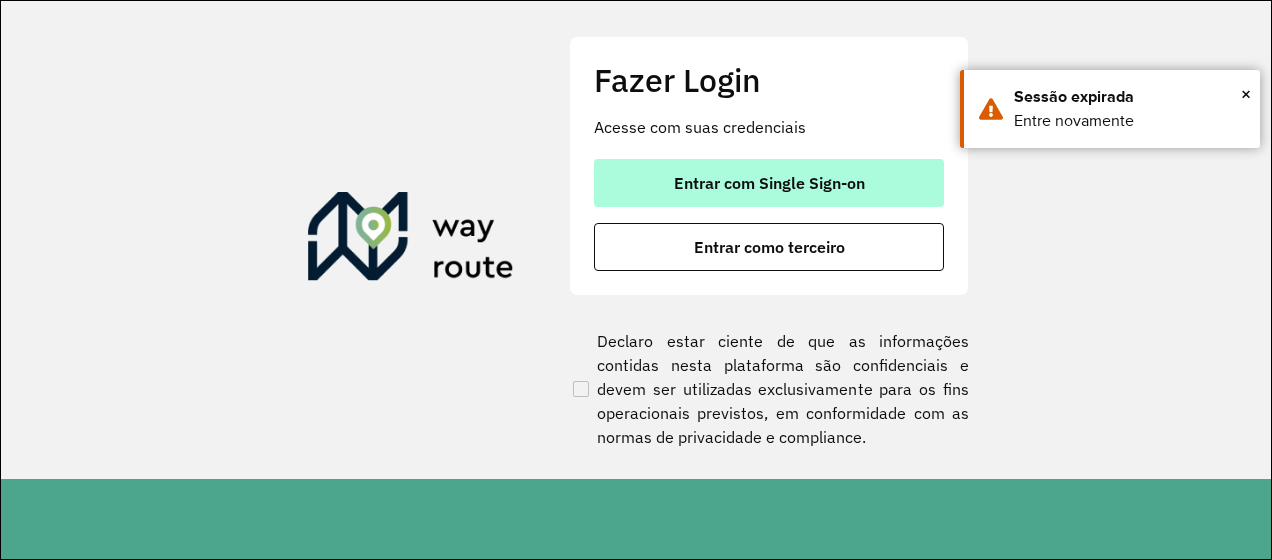 scroll, scrollTop: 0, scrollLeft: 0, axis: both 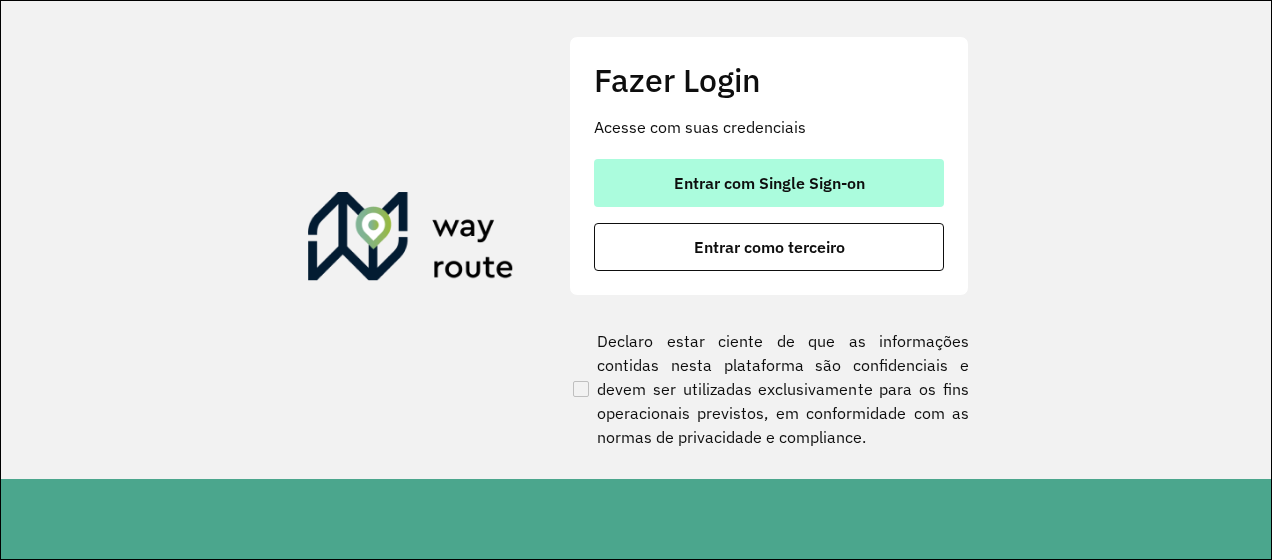 click on "Entrar com Single Sign-on" at bounding box center [769, 183] 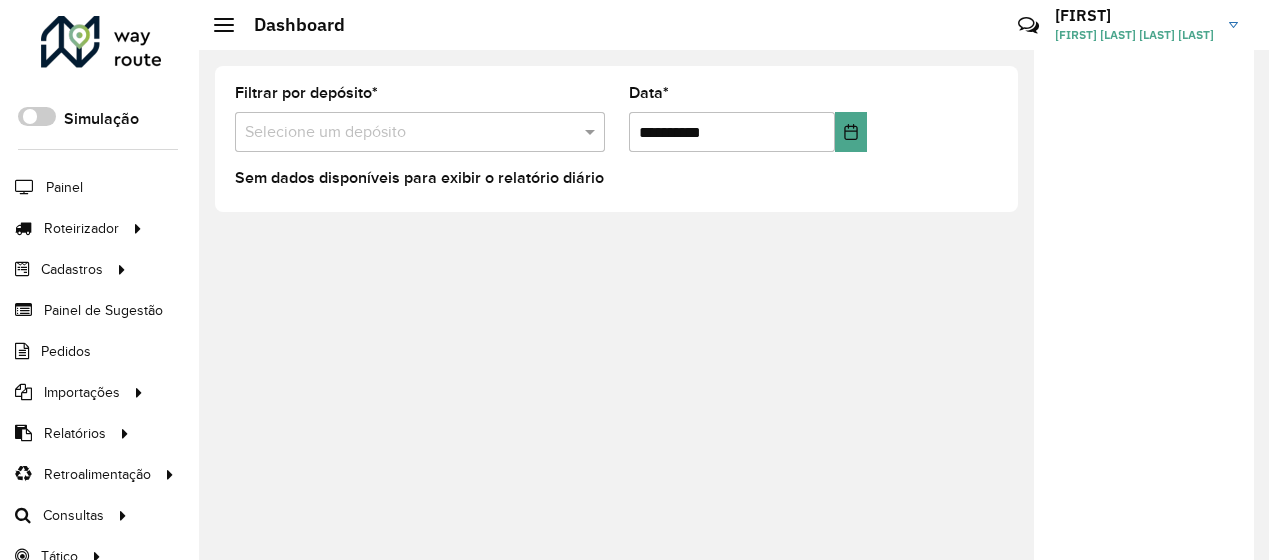 scroll, scrollTop: 0, scrollLeft: 0, axis: both 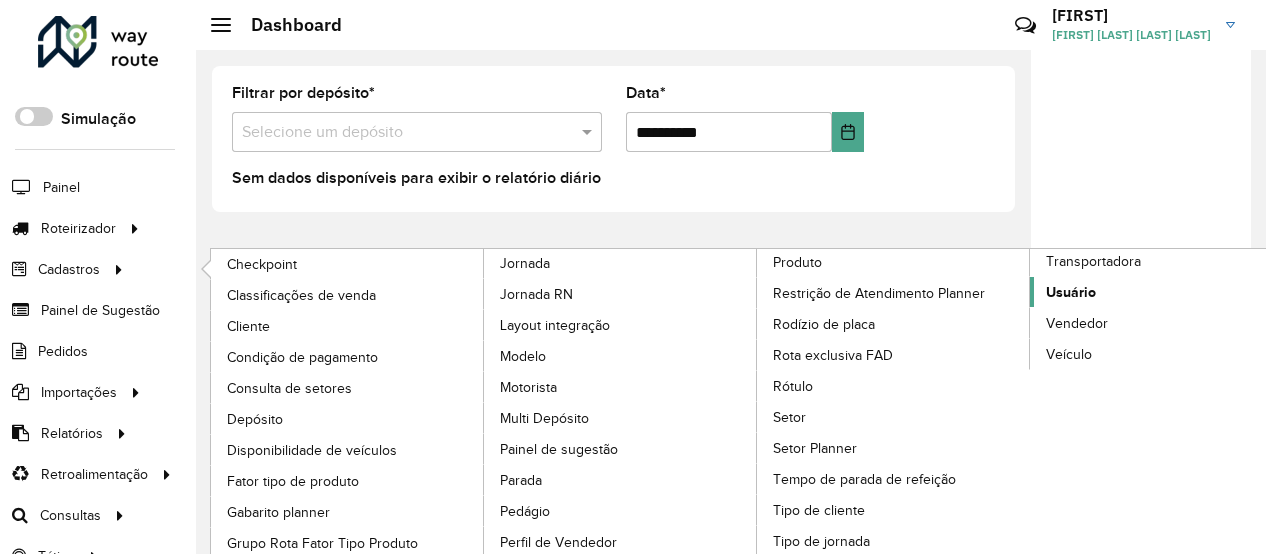 click on "Usuário" 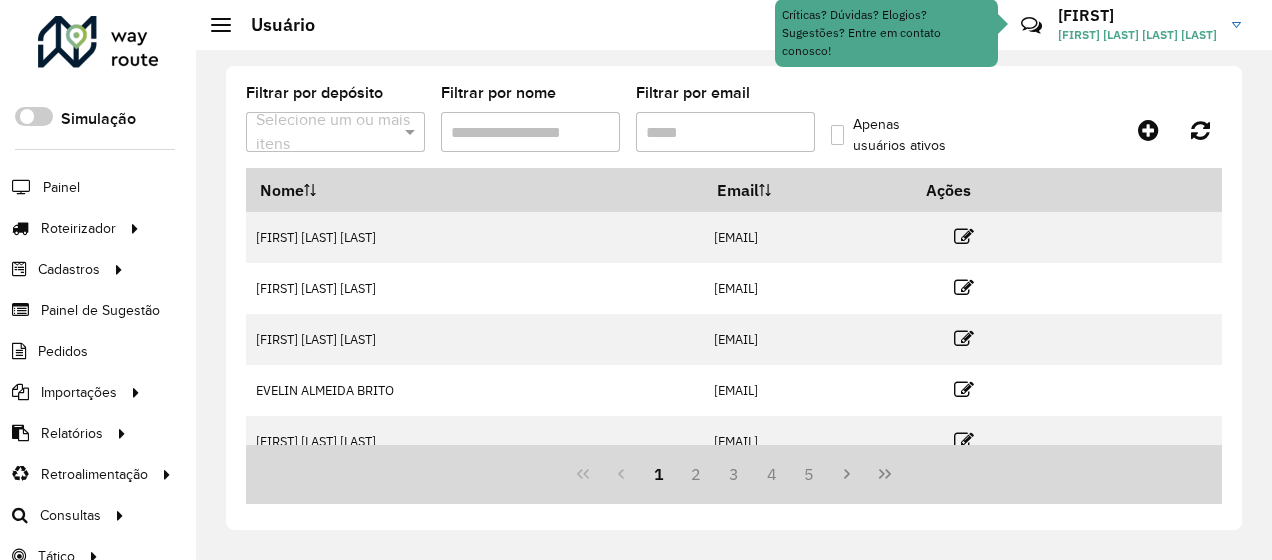 click on "Filtrar por email" at bounding box center (725, 132) 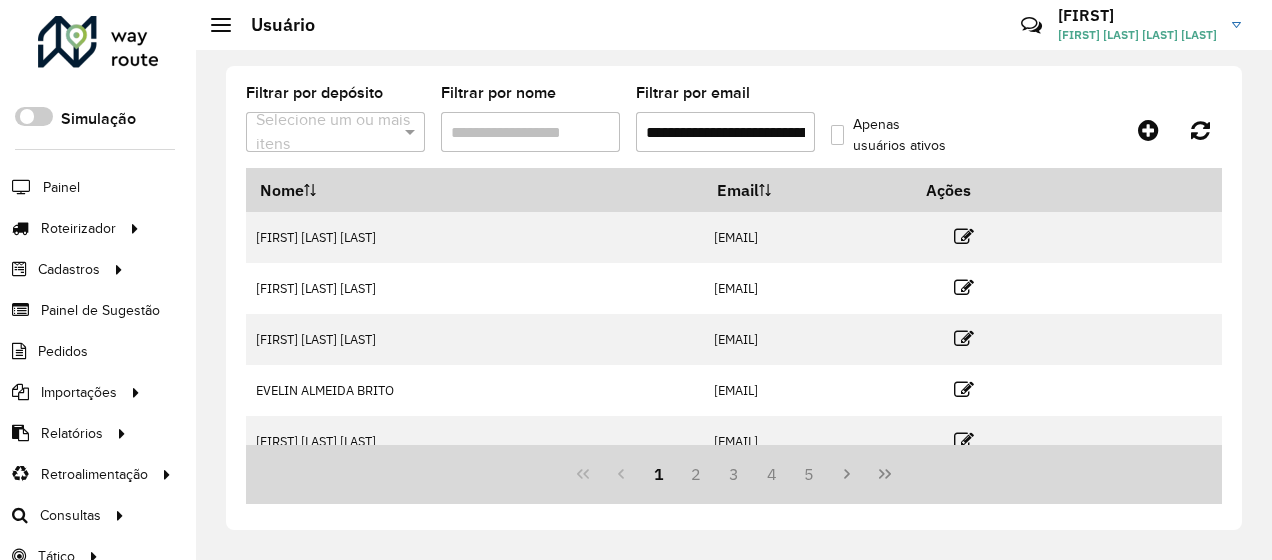 scroll, scrollTop: 0, scrollLeft: 106, axis: horizontal 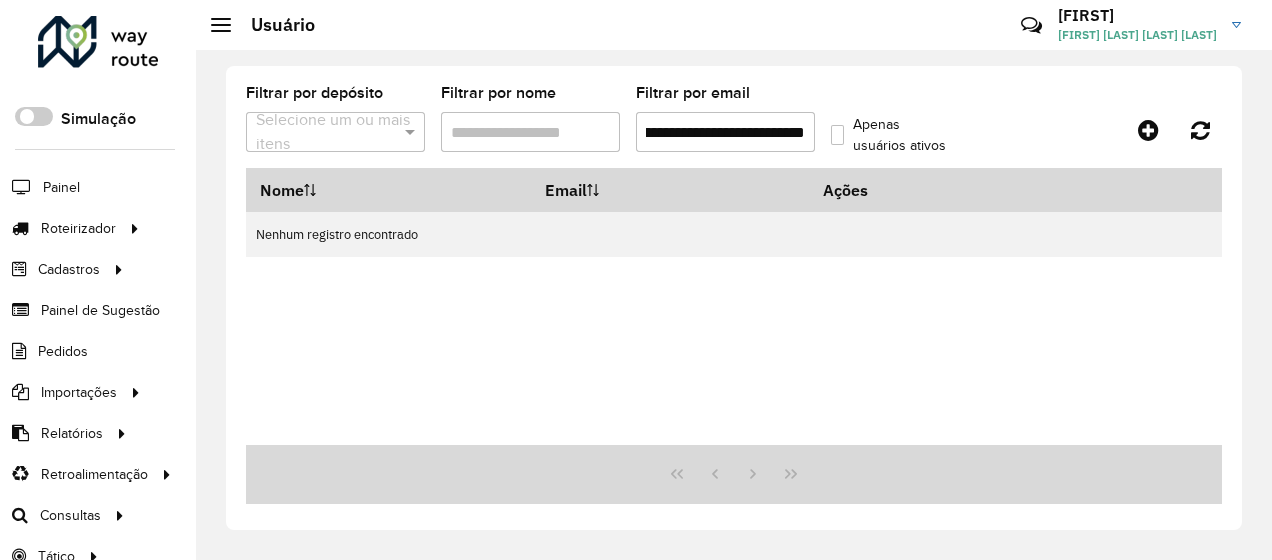 type on "**********" 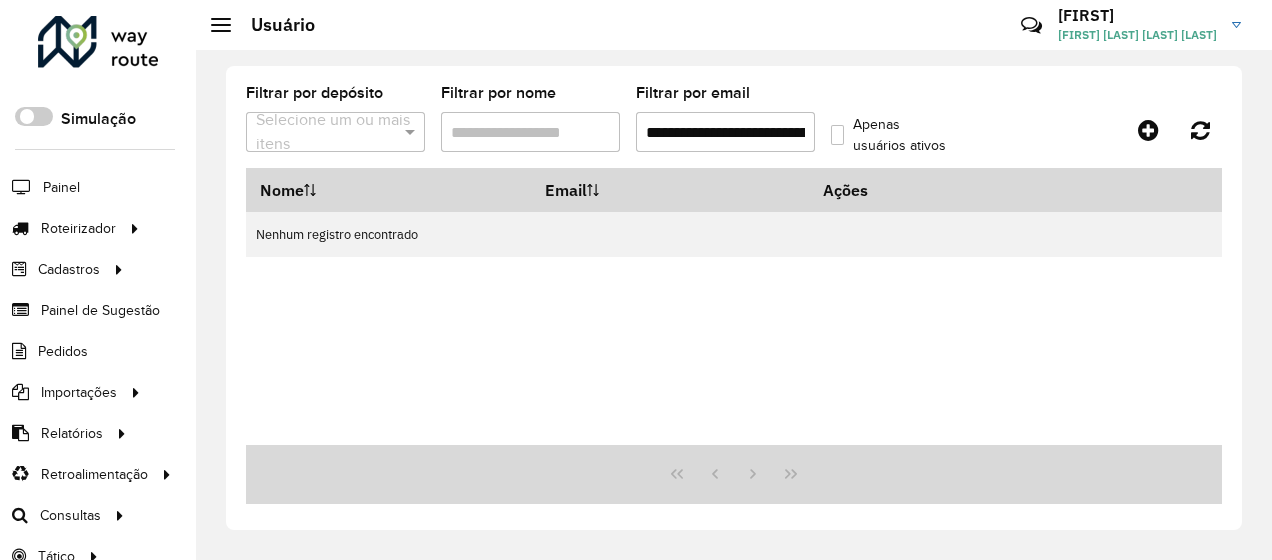click on "Apenas usuários ativos" 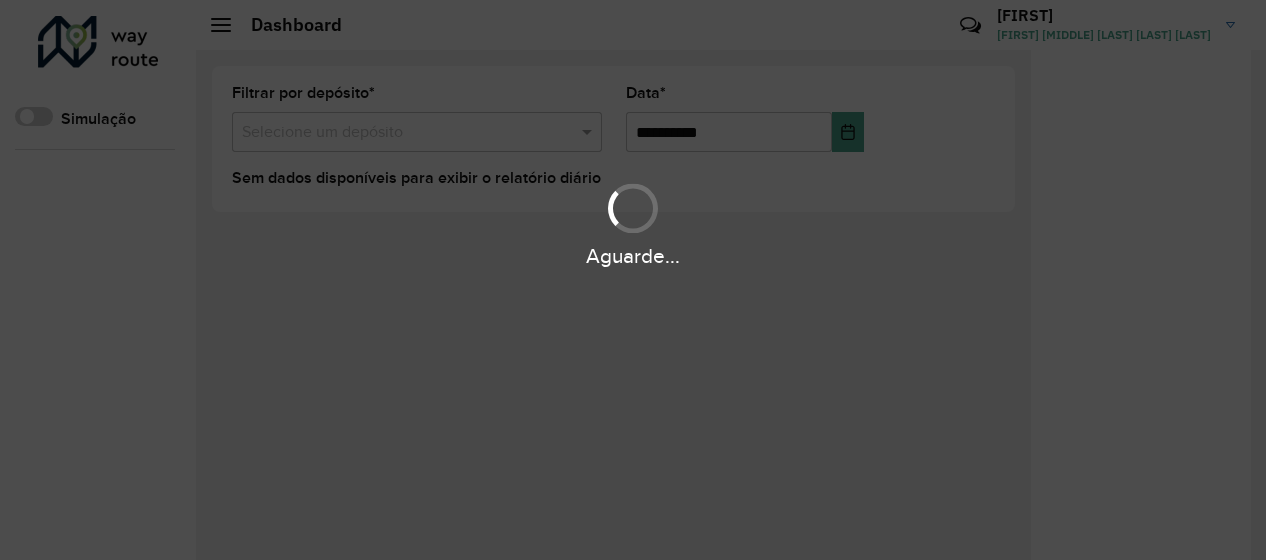 scroll, scrollTop: 0, scrollLeft: 0, axis: both 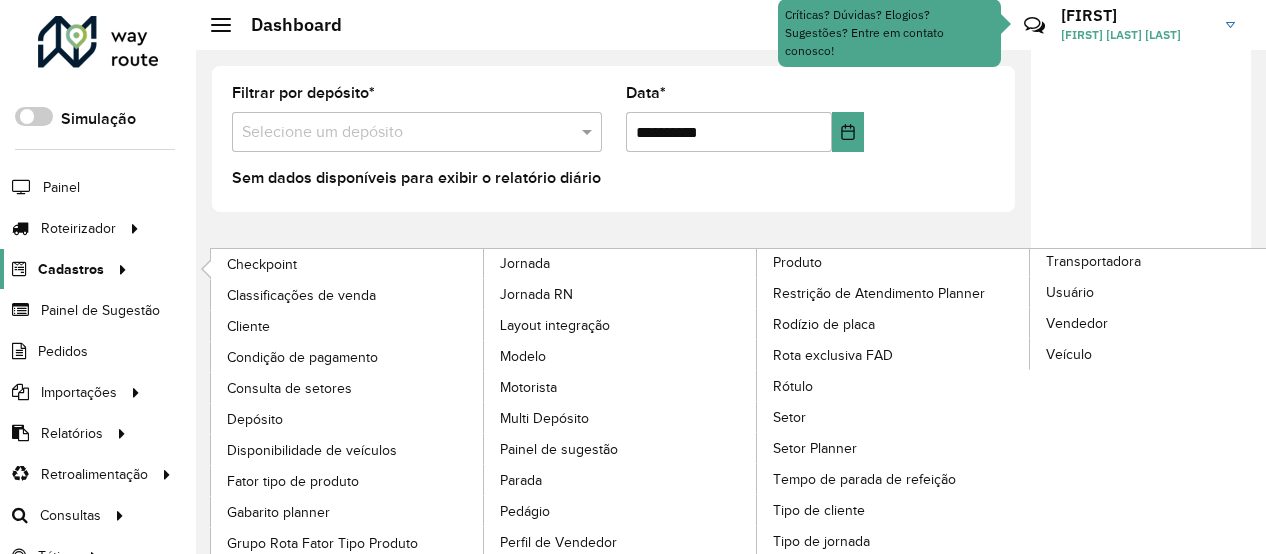 click on "Cadastros" 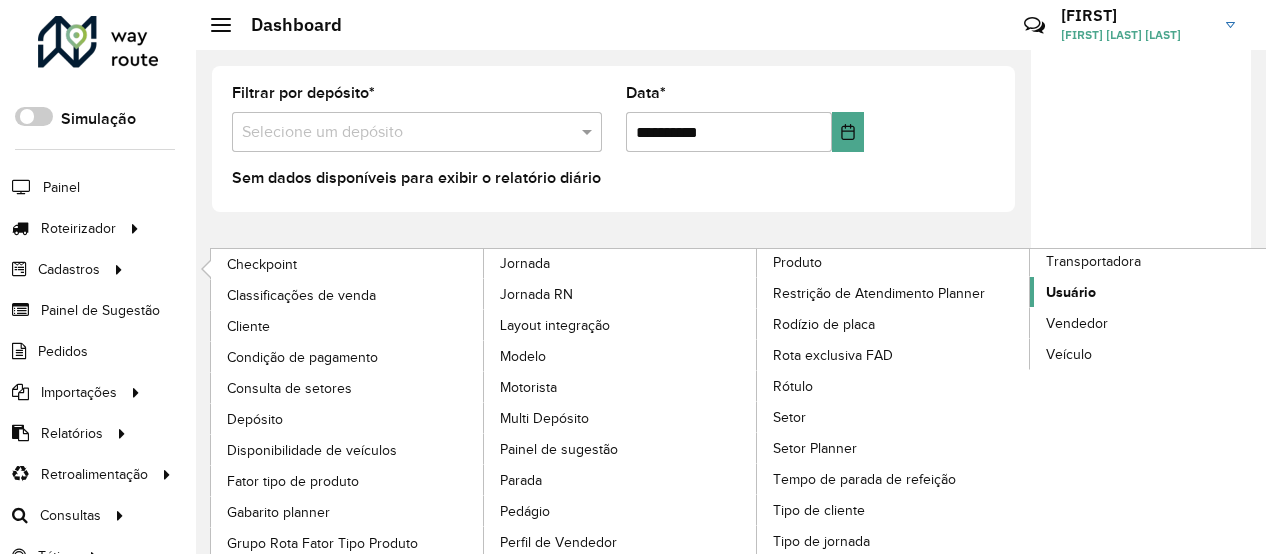 click on "Usuário" 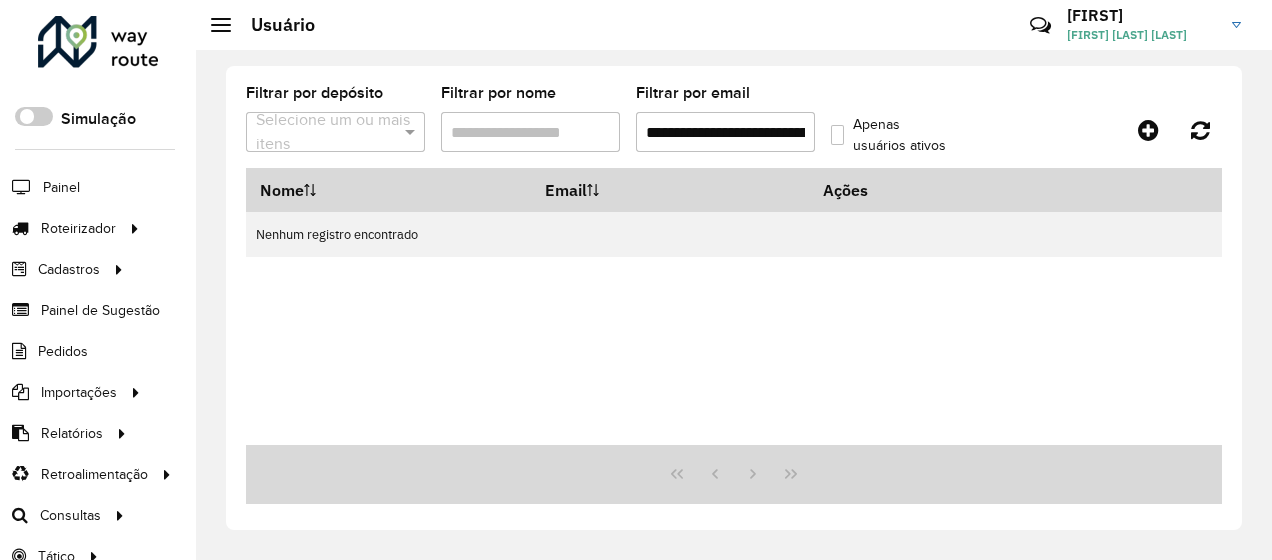 click on "**********" at bounding box center [725, 132] 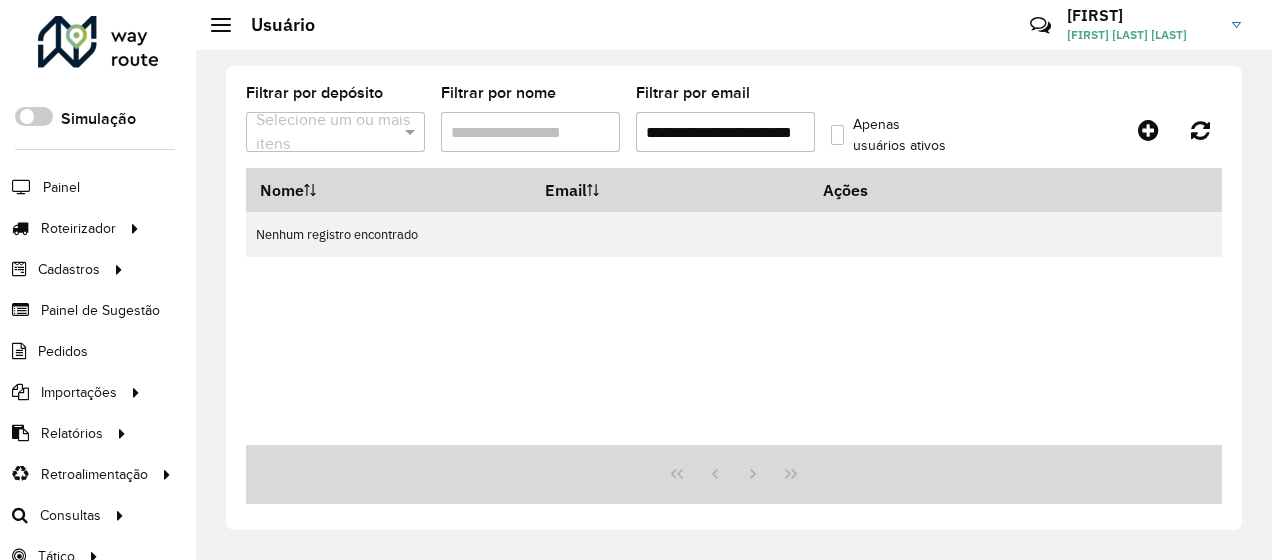 scroll, scrollTop: 0, scrollLeft: 28, axis: horizontal 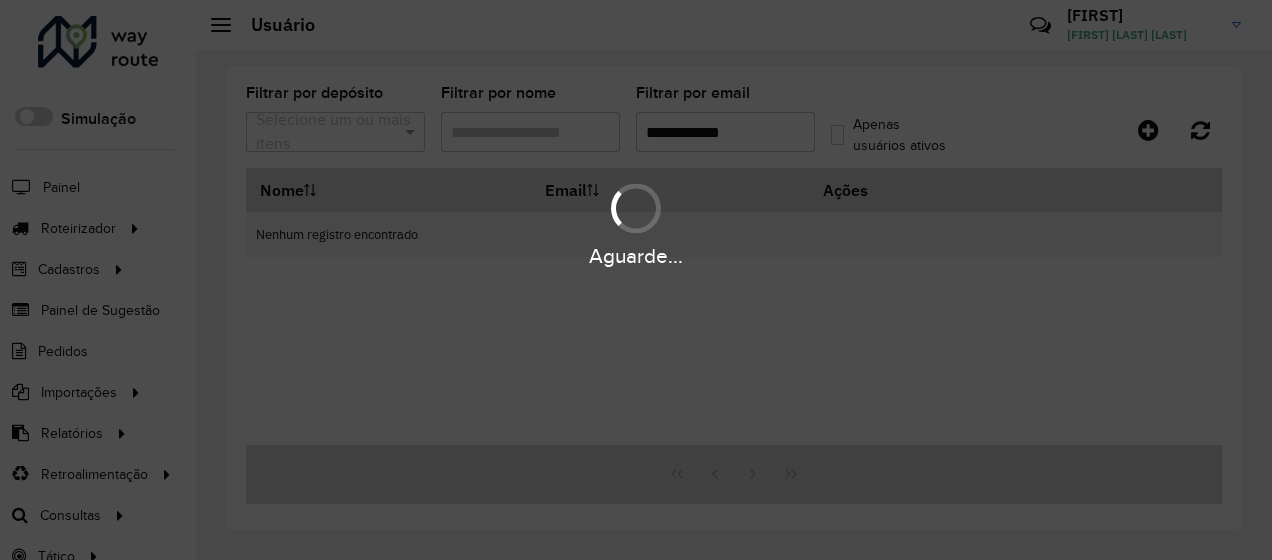 type on "**********" 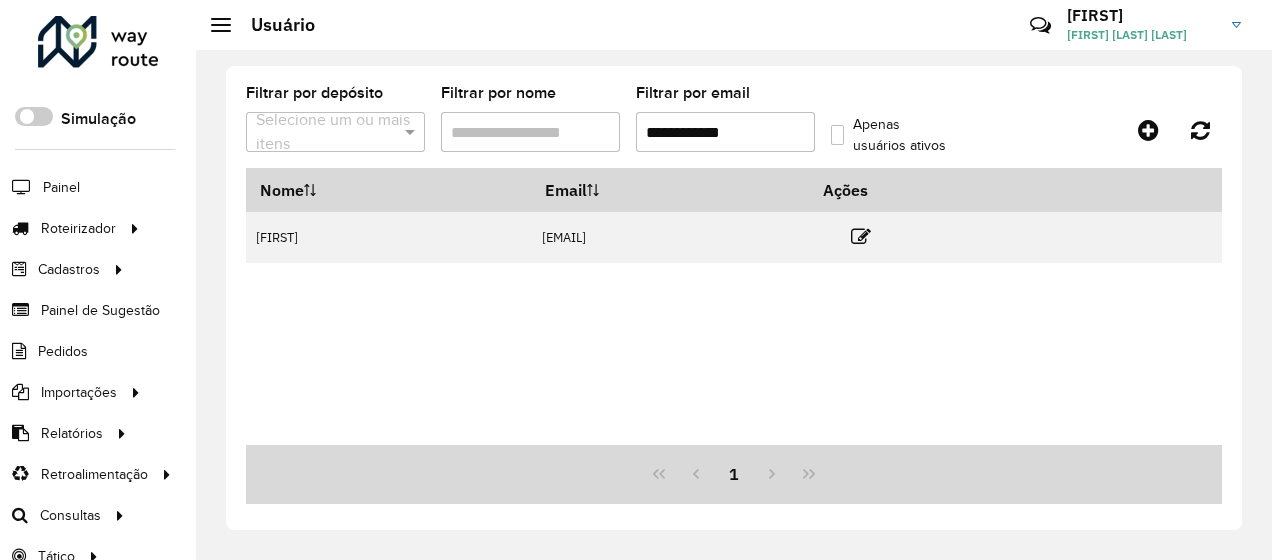 click on "Nome   Email   Ações   [FIRST] [LAST]   [EMAIL]" at bounding box center (734, 306) 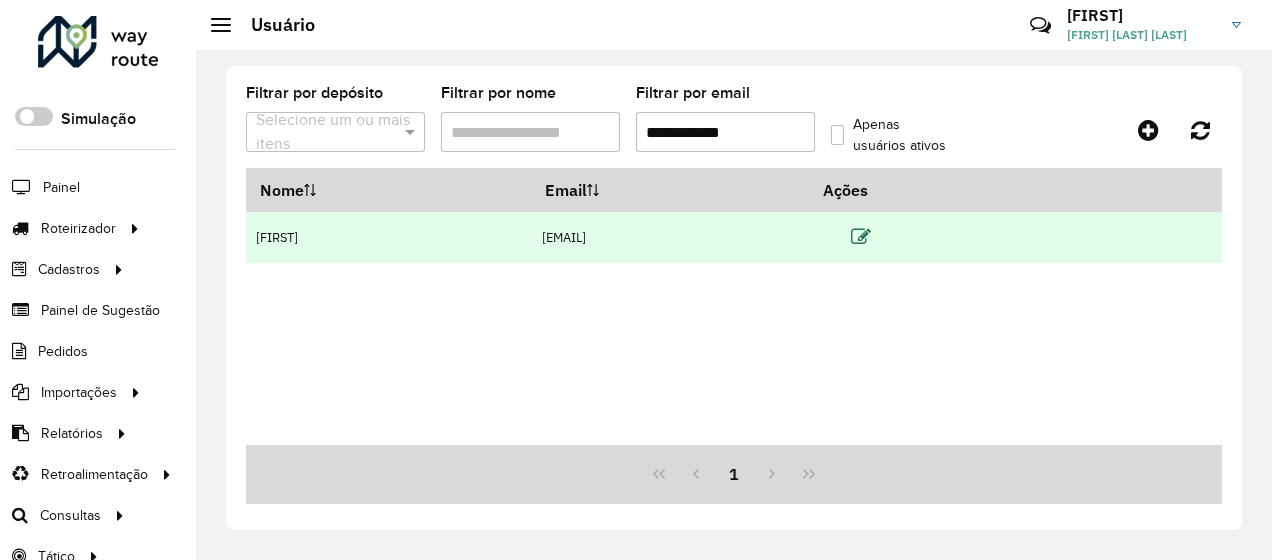 click at bounding box center [861, 237] 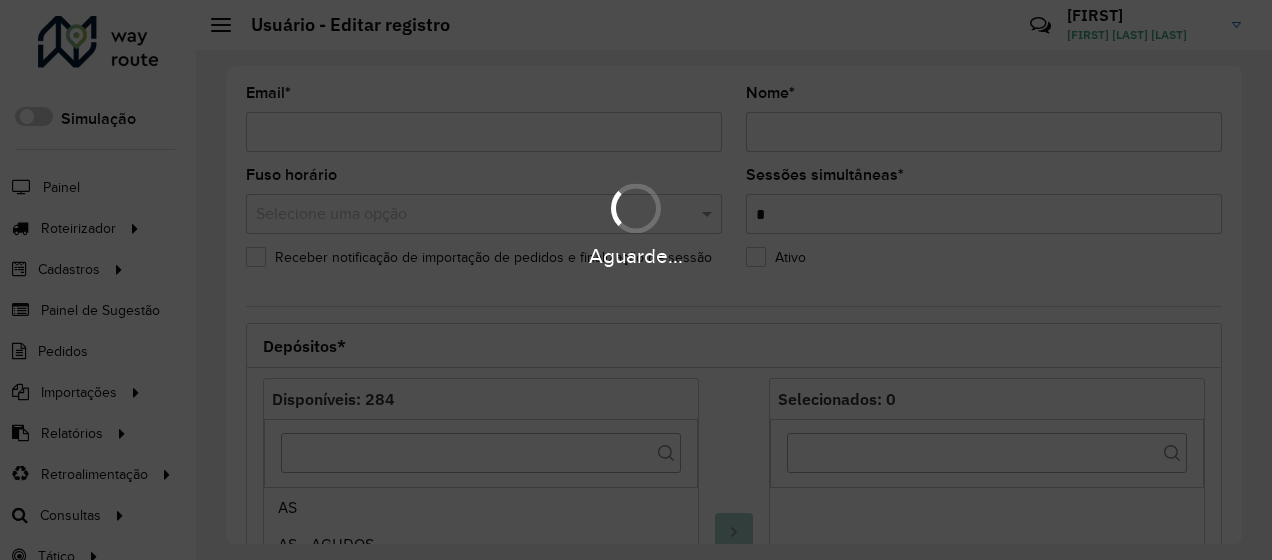 type on "**********" 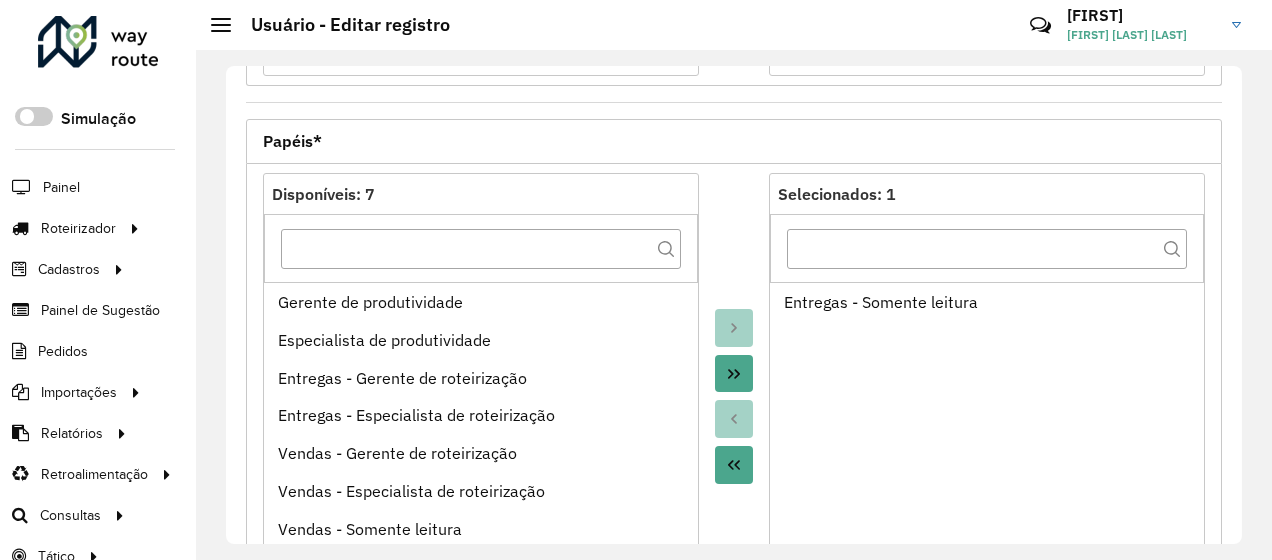 scroll, scrollTop: 0, scrollLeft: 0, axis: both 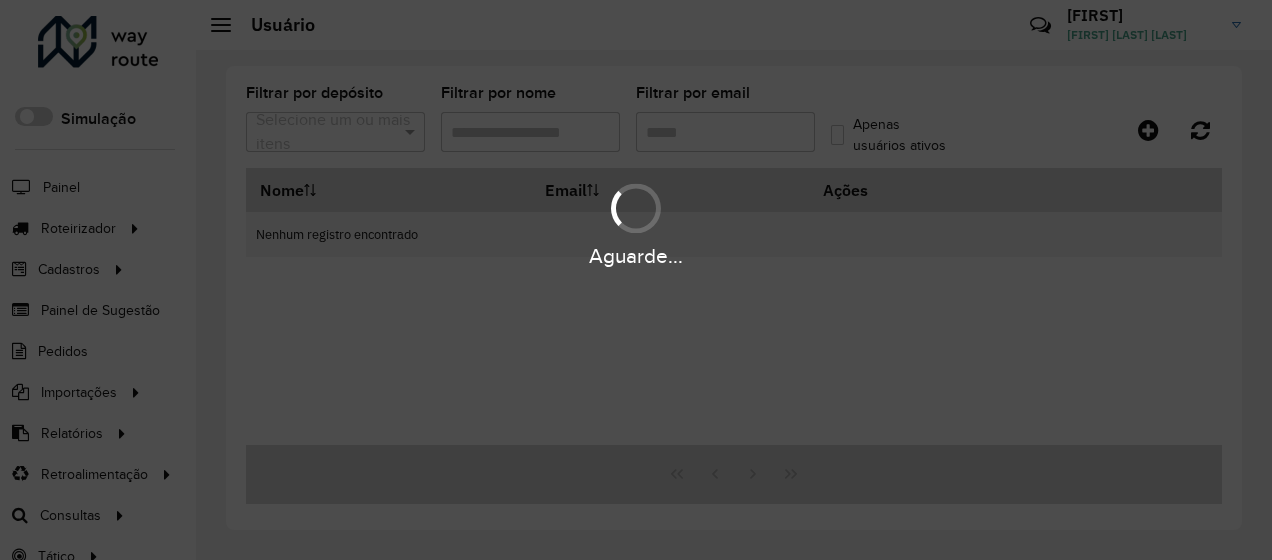 type on "**********" 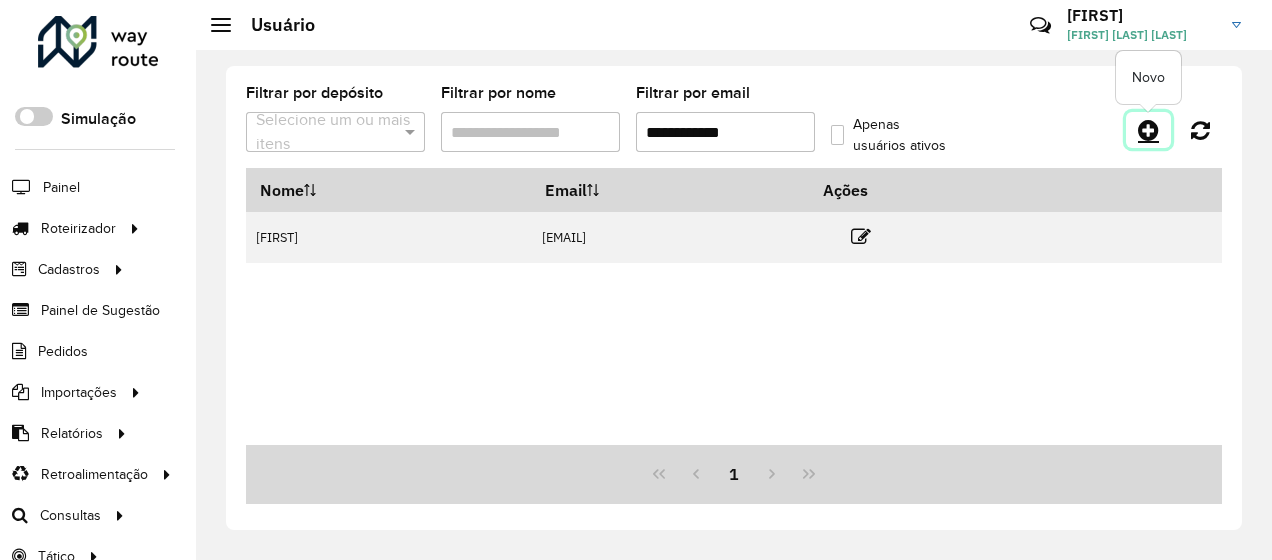 click 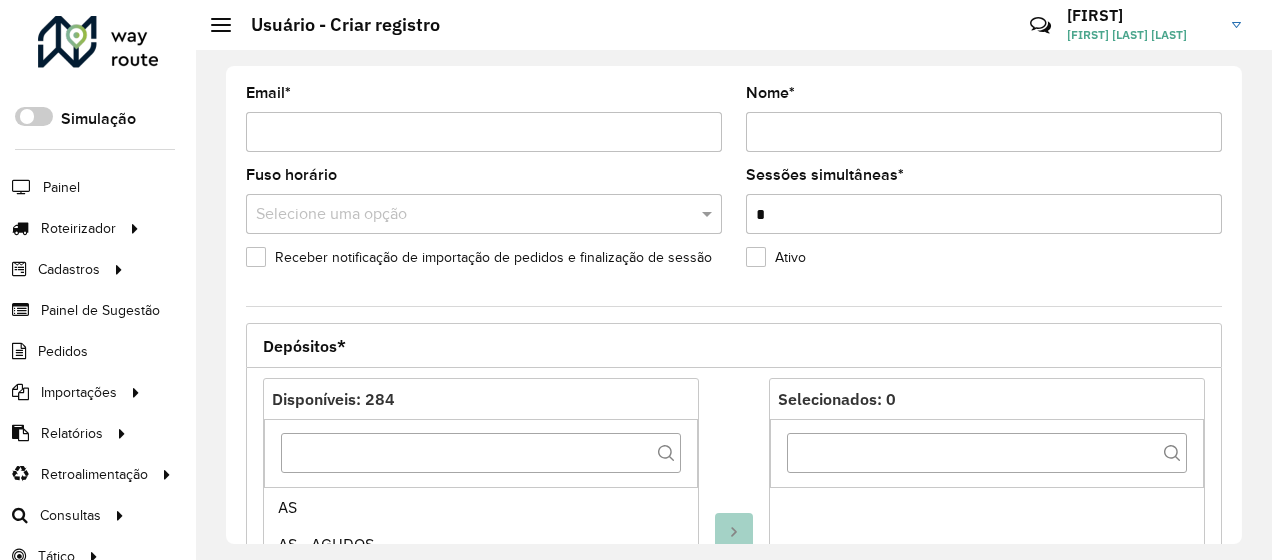 click on "Email  *" 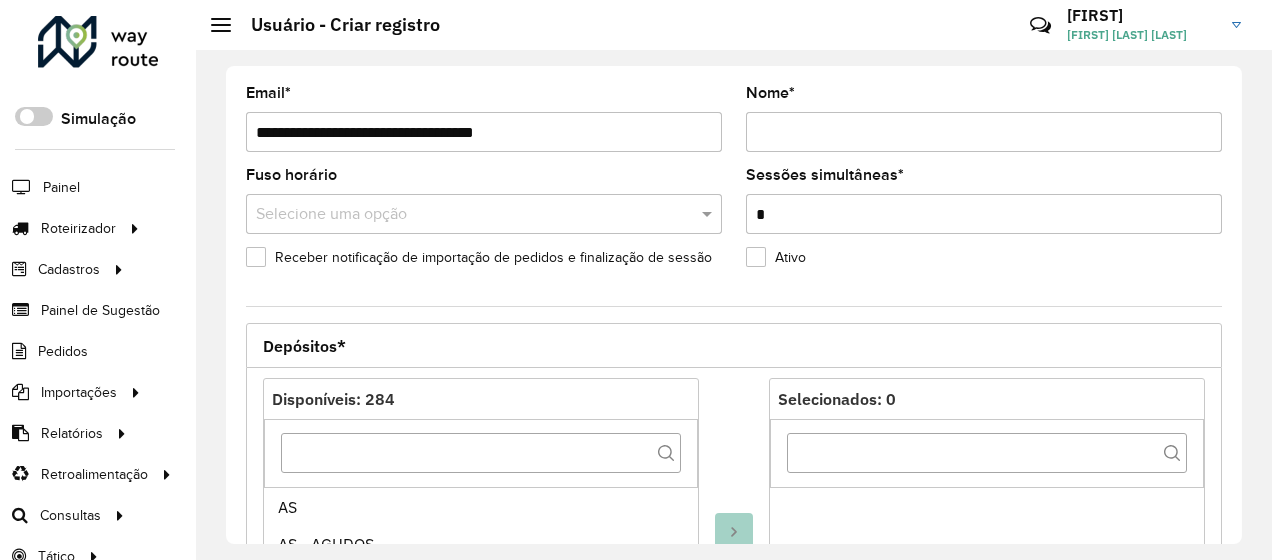 type on "**********" 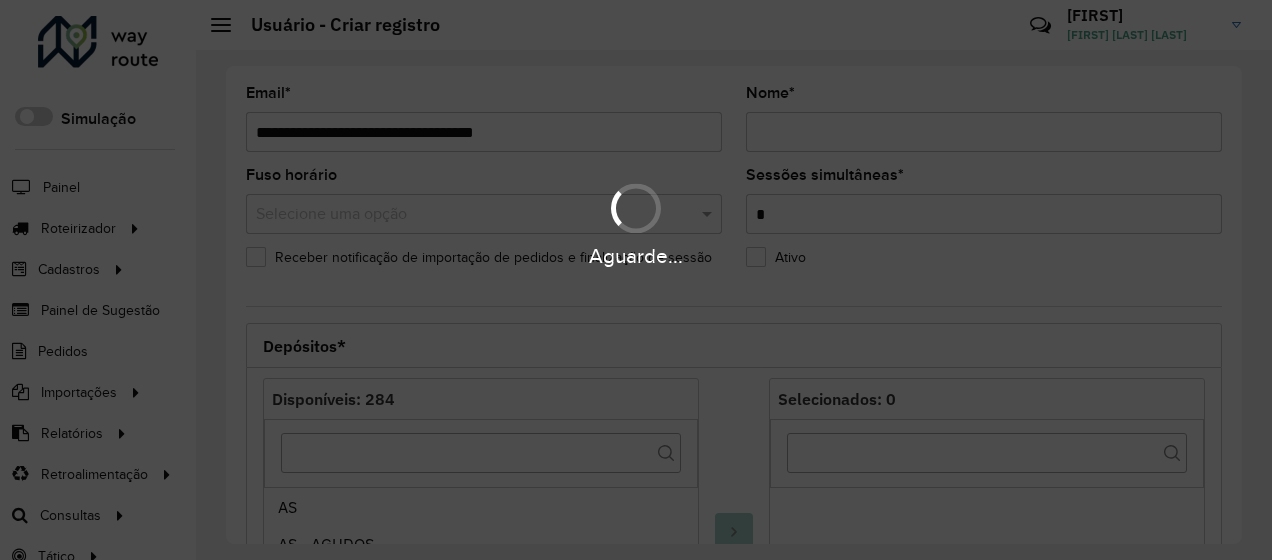 click on "Aguarde...  Pop-up bloqueado!  Seu navegador bloqueou automáticamente a abertura de uma nova janela.   Acesse as configurações e adicione o endereço do sistema a lista de permissão.   Fechar  Roteirizador AmbevTech Simulação Painel Roteirizador Entregas Vendas Cadastros Checkpoint Classificações de venda Cliente Condição de pagamento Consulta de setores Depósito Disponibilidade de veículos Fator tipo de produto Gabarito planner Grupo Rota Fator Tipo Produto Grupo de Depósito Grupo de rotas exclusiva Grupo de setores Jornada Jornada RN Layout integração Modelo Motorista Multi Depósito Painel de sugestão Parada Pedágio Perfil de Vendedor Ponto de apoio Ponto de apoio FAD Prioridade pedido Produto Restrição de Atendimento Planner Rodízio de placa Rota exclusiva FAD Rótulo Setor Setor Planner Tempo de parada de refeição Tipo de cliente Tipo de jornada Tipo de produto Tipo de veículo Tipo de veículo RN Transportadora Usuário Vendedor Veículo Painel de Sugestão Pedidos Importações *" at bounding box center [636, 280] 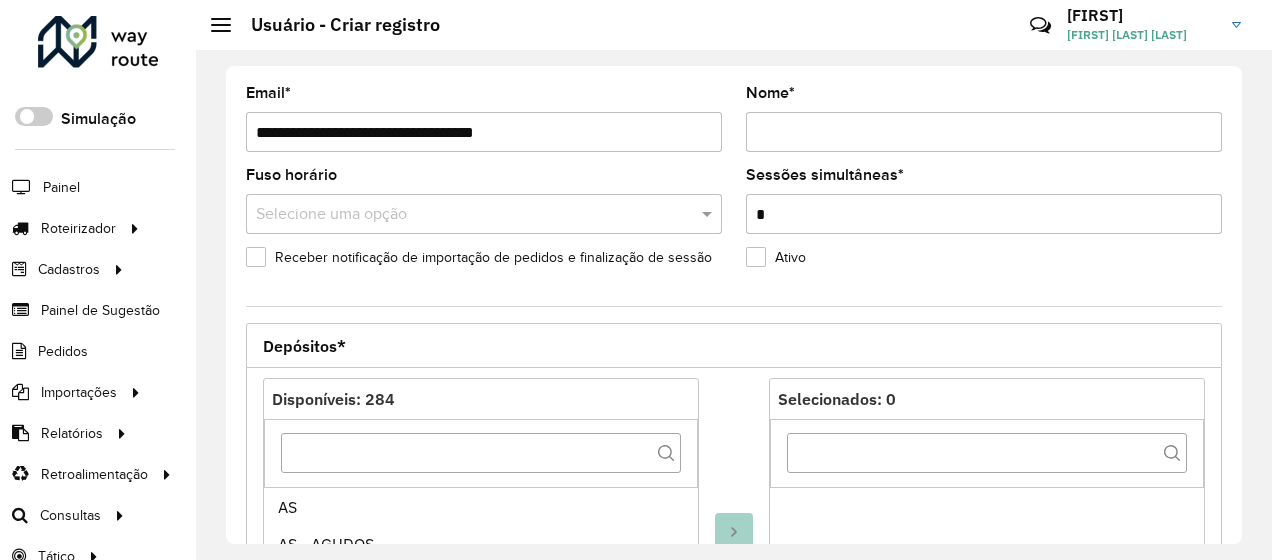 click on "Nome  *" at bounding box center [984, 132] 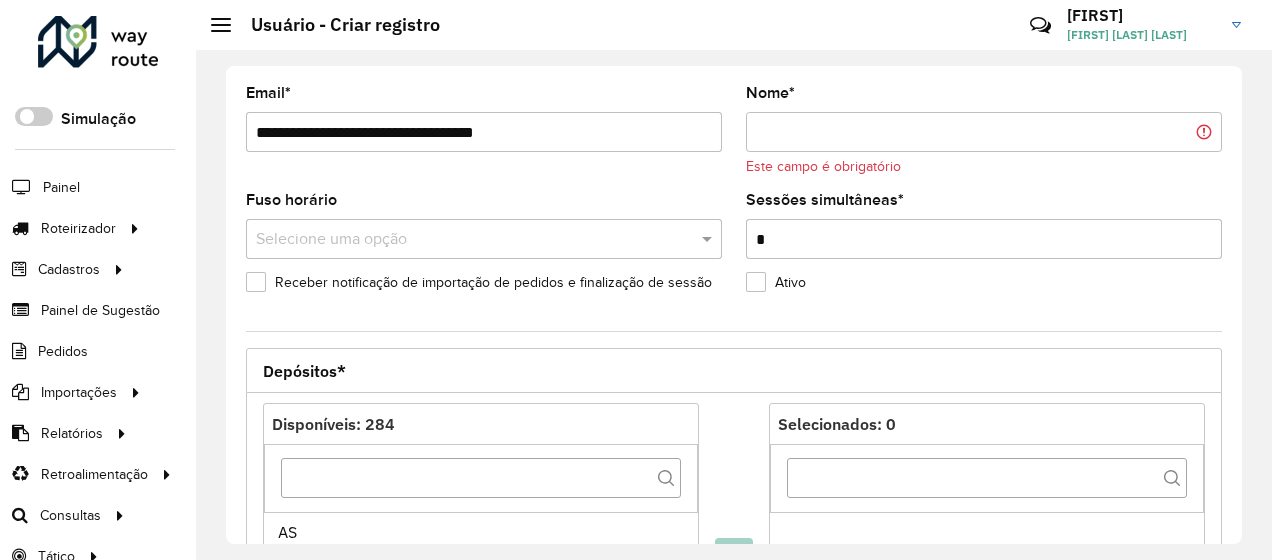 paste on "**********" 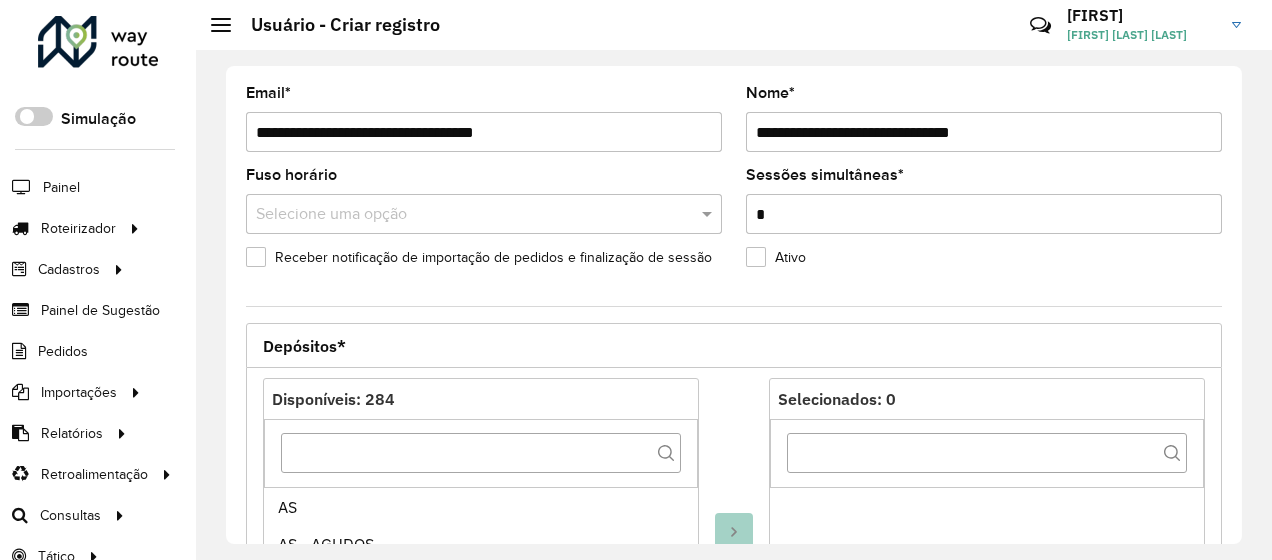 click on "**********" 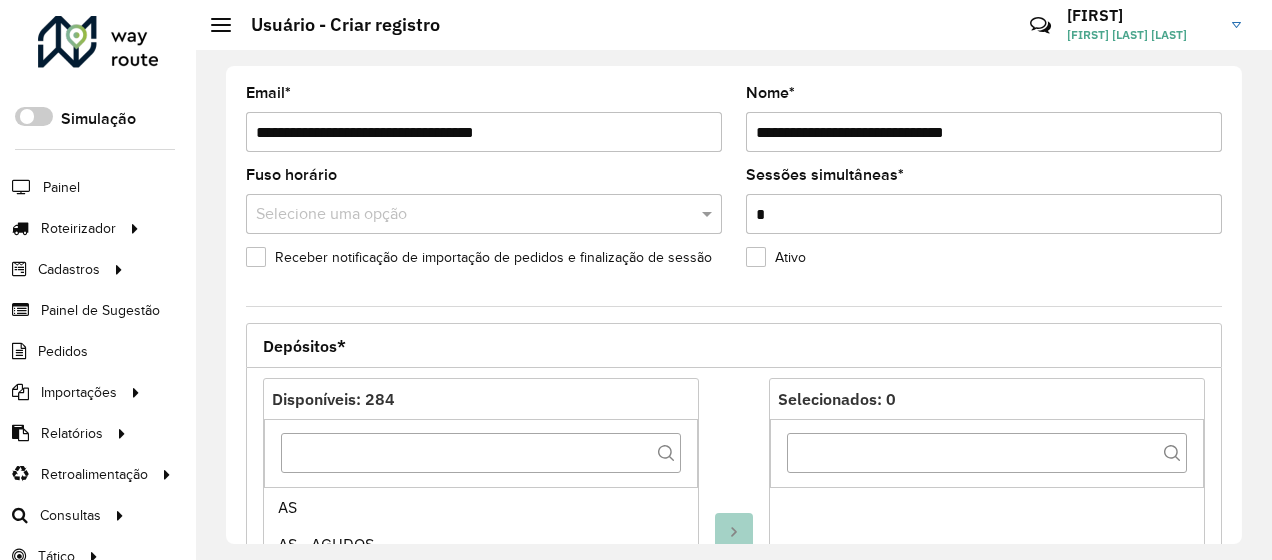 type on "**********" 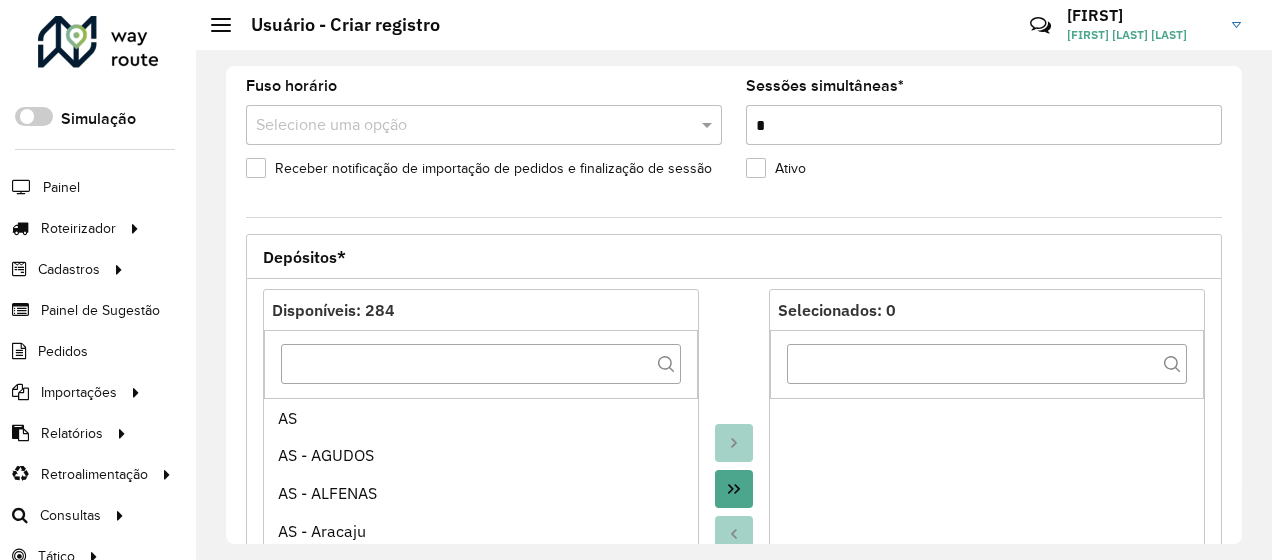 scroll, scrollTop: 95, scrollLeft: 0, axis: vertical 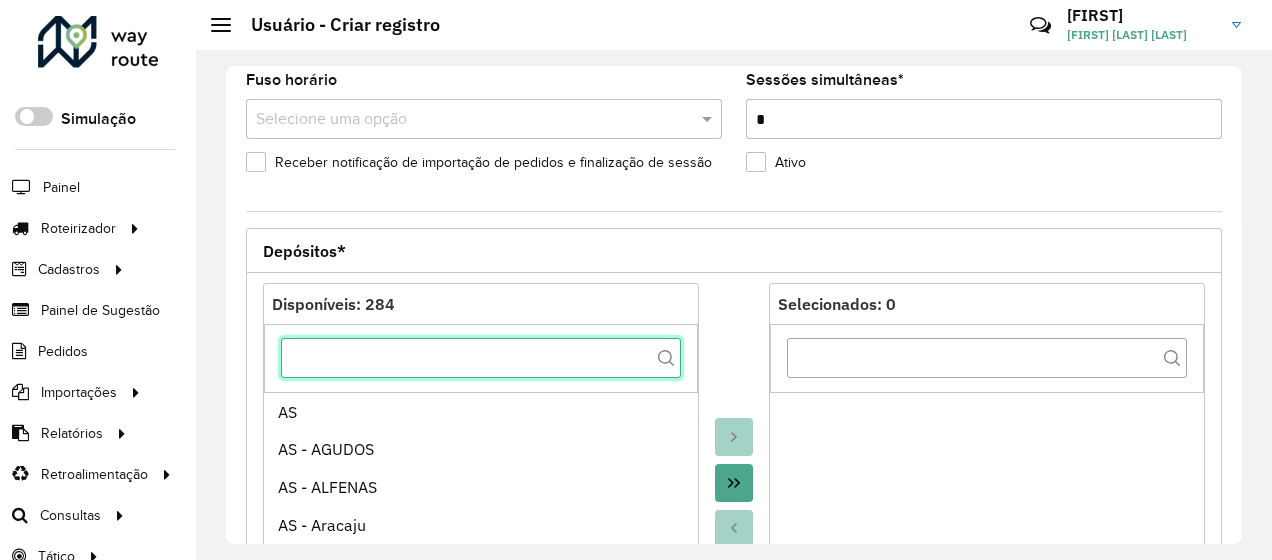 click at bounding box center [481, 358] 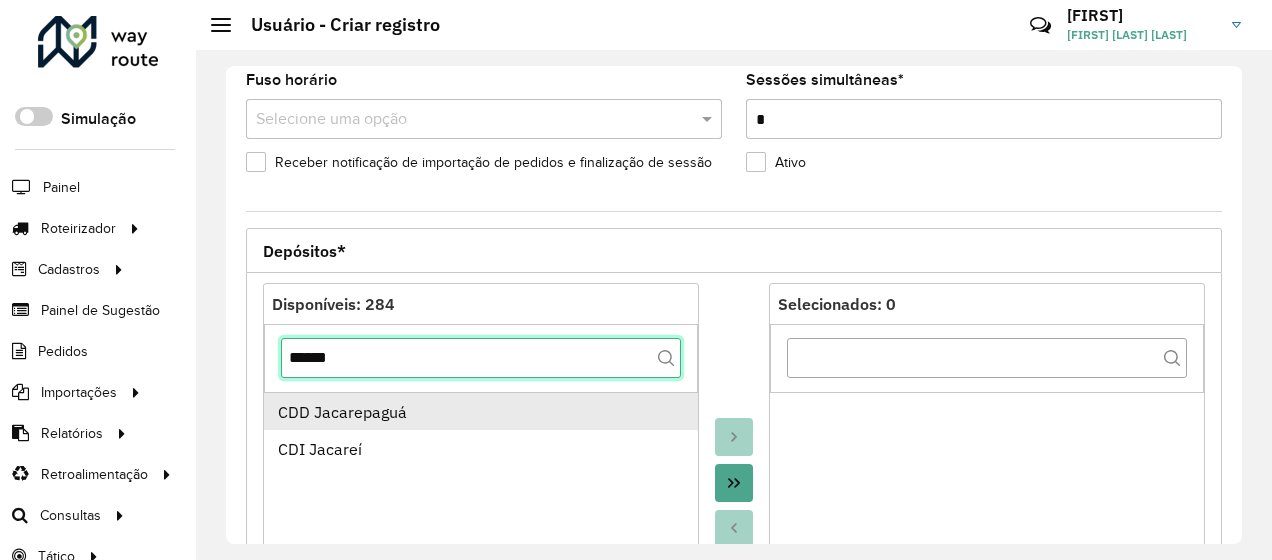 type on "******" 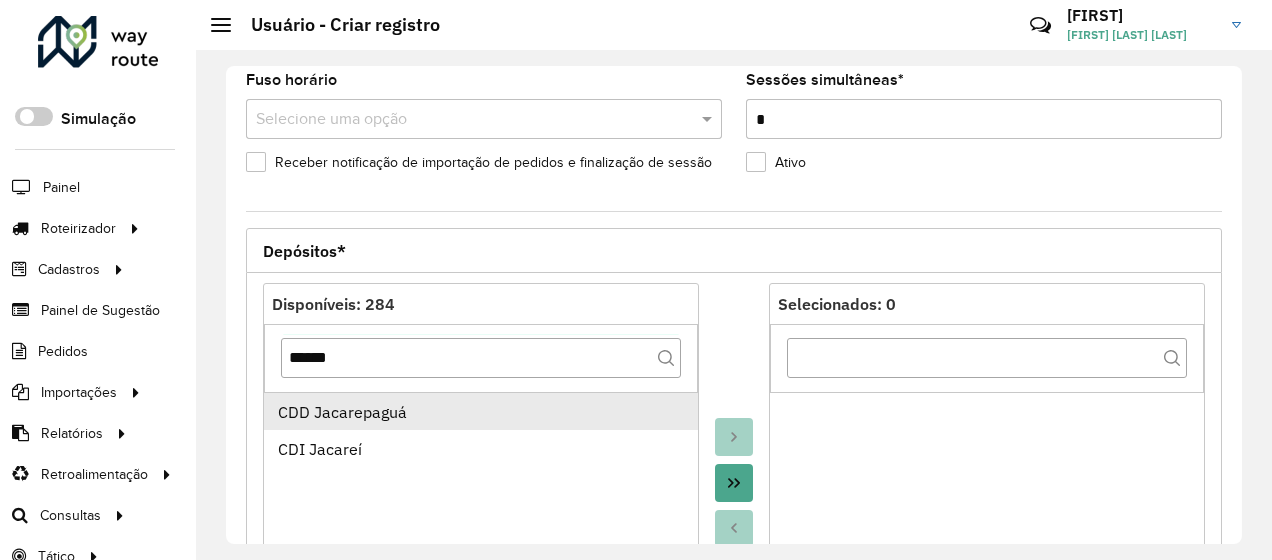 click on "CDD Jacarepaguá" at bounding box center (481, 412) 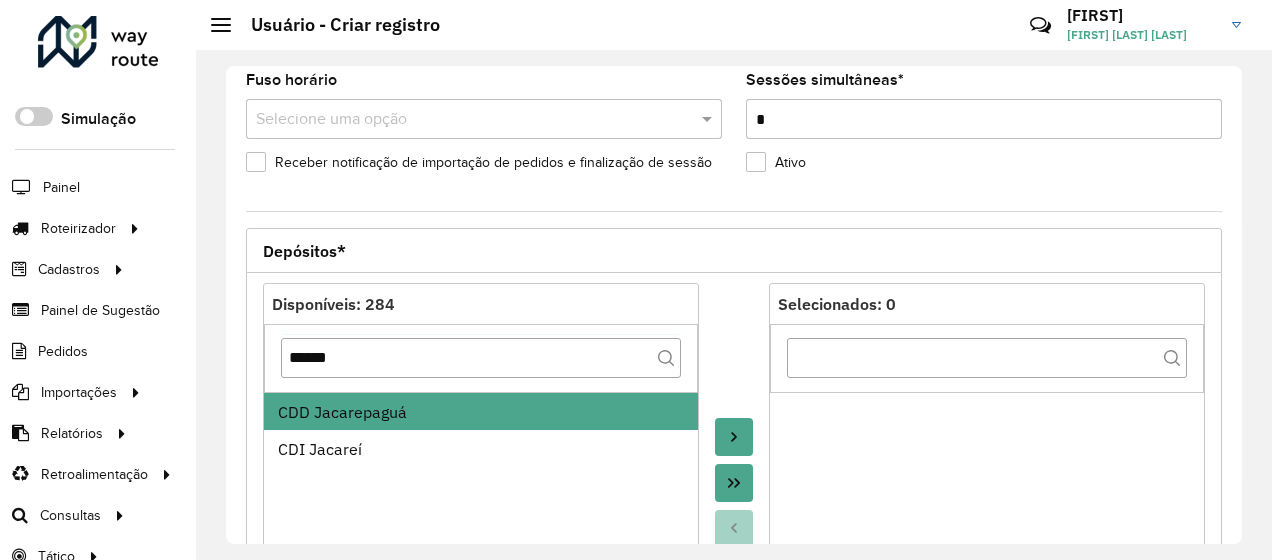 click at bounding box center (734, 437) 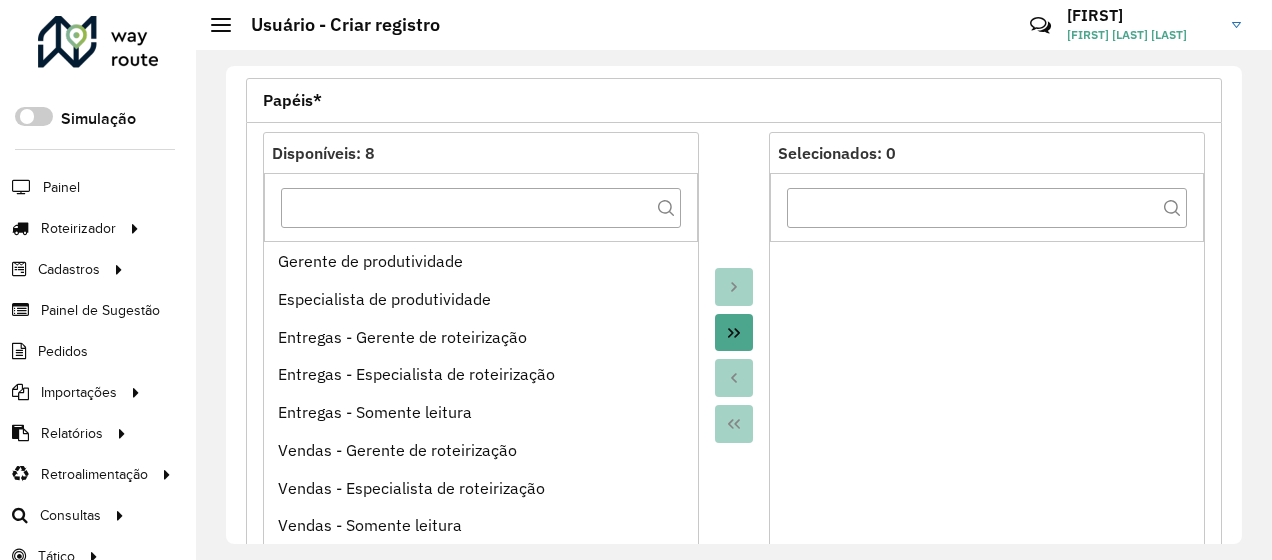 scroll, scrollTop: 849, scrollLeft: 0, axis: vertical 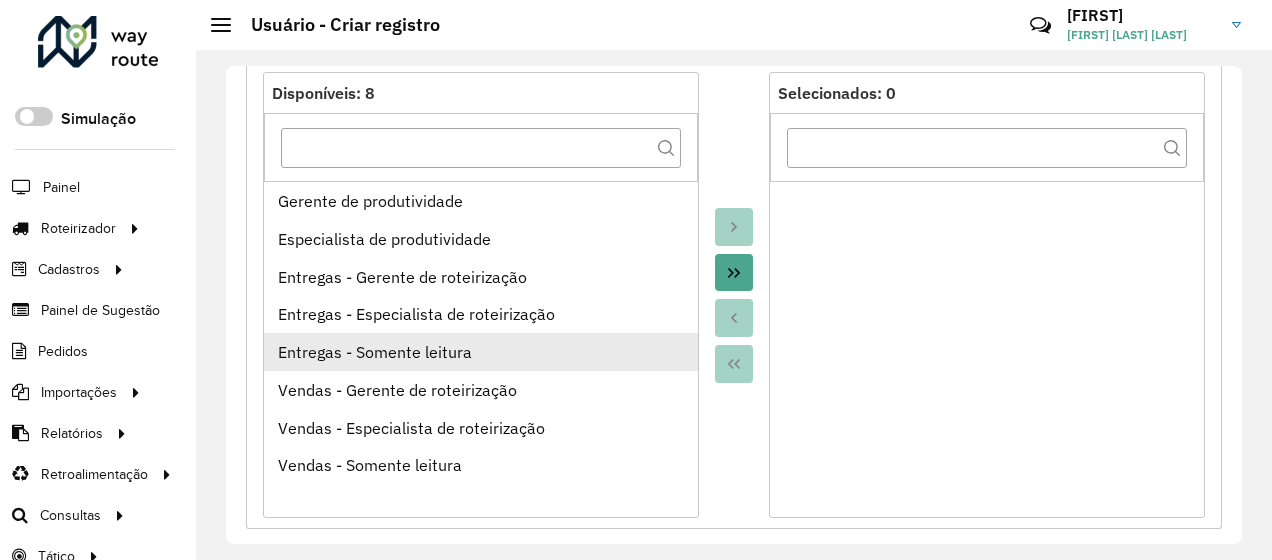click on "Entregas - Somente leitura" at bounding box center (481, 352) 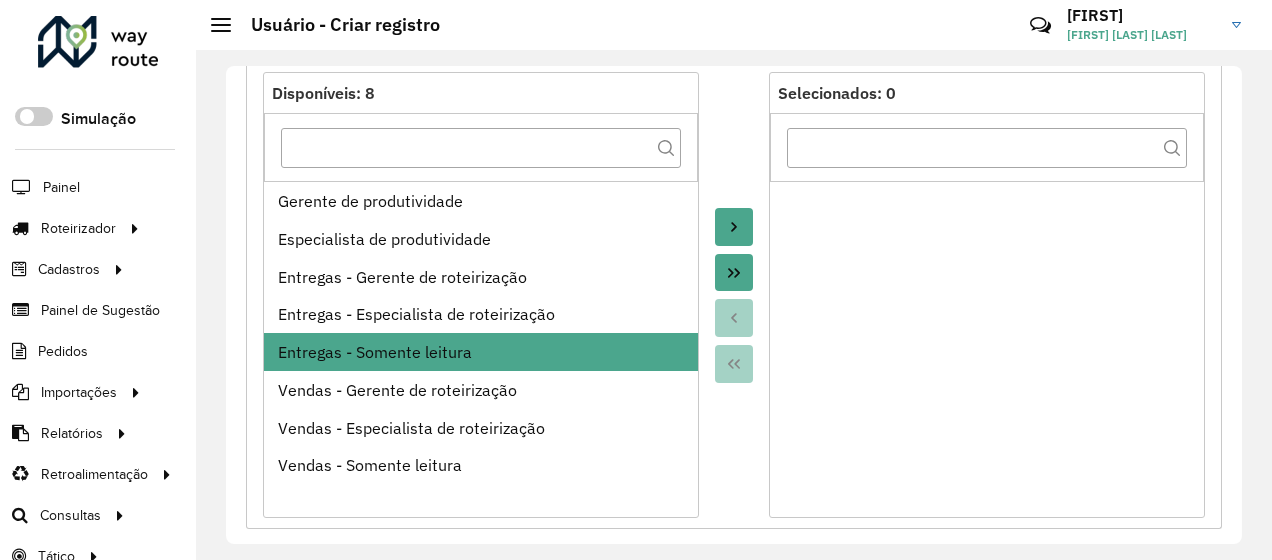 click at bounding box center [734, 227] 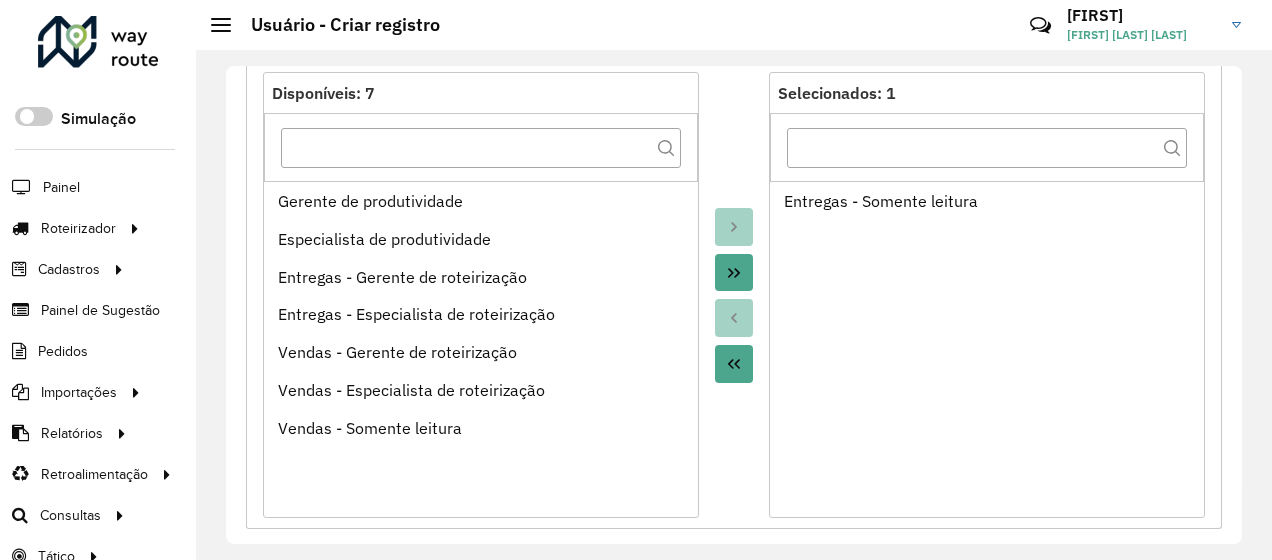 scroll, scrollTop: 916, scrollLeft: 0, axis: vertical 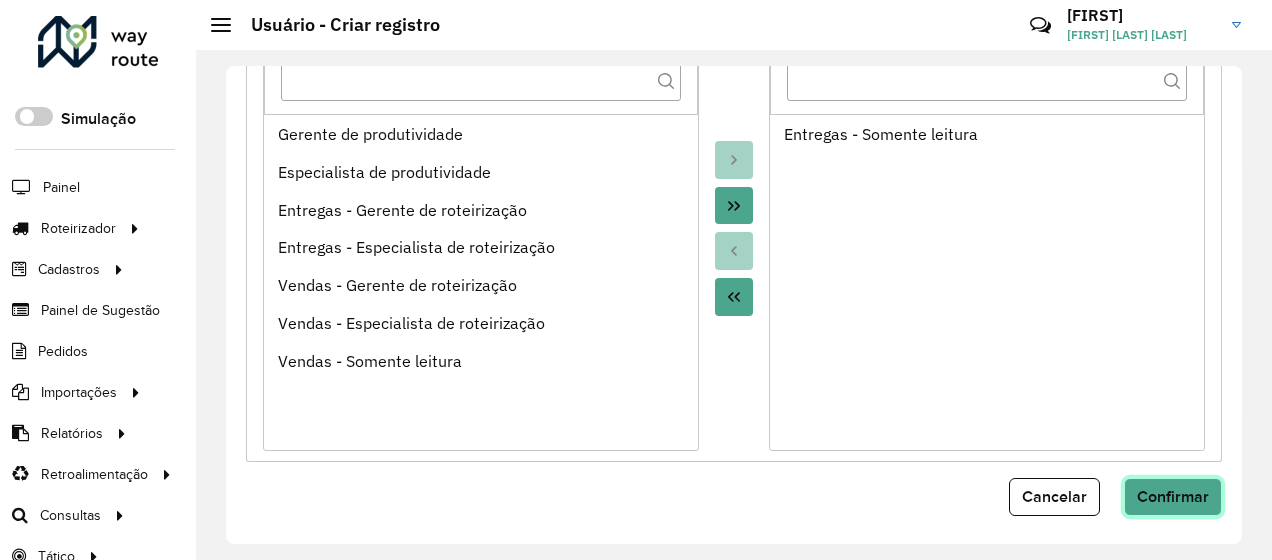 click on "Confirmar" 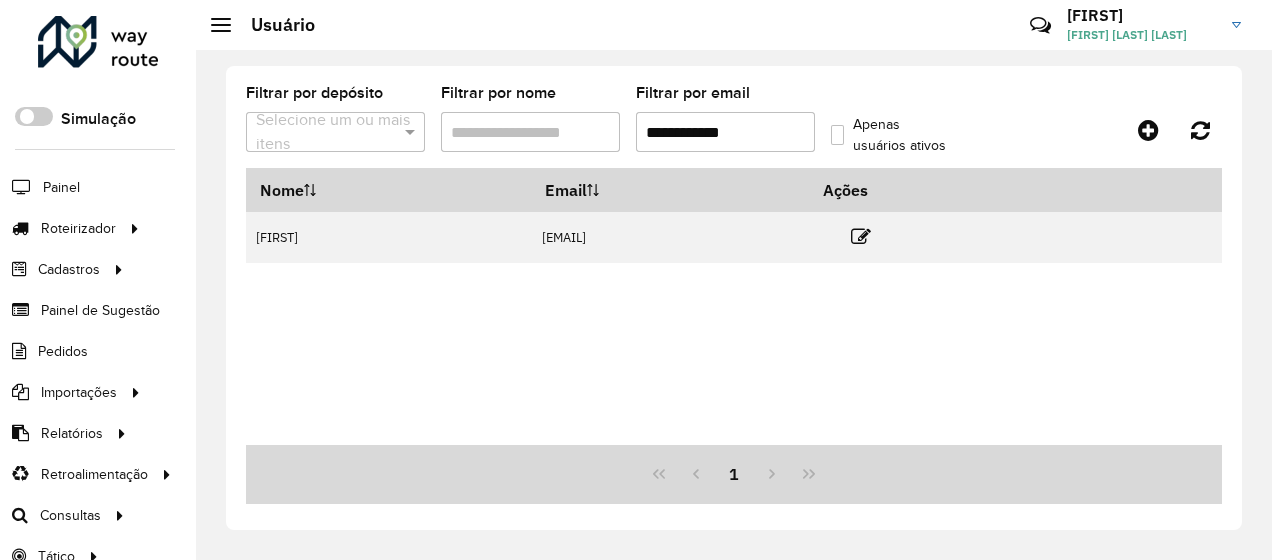 click on "**********" at bounding box center [725, 132] 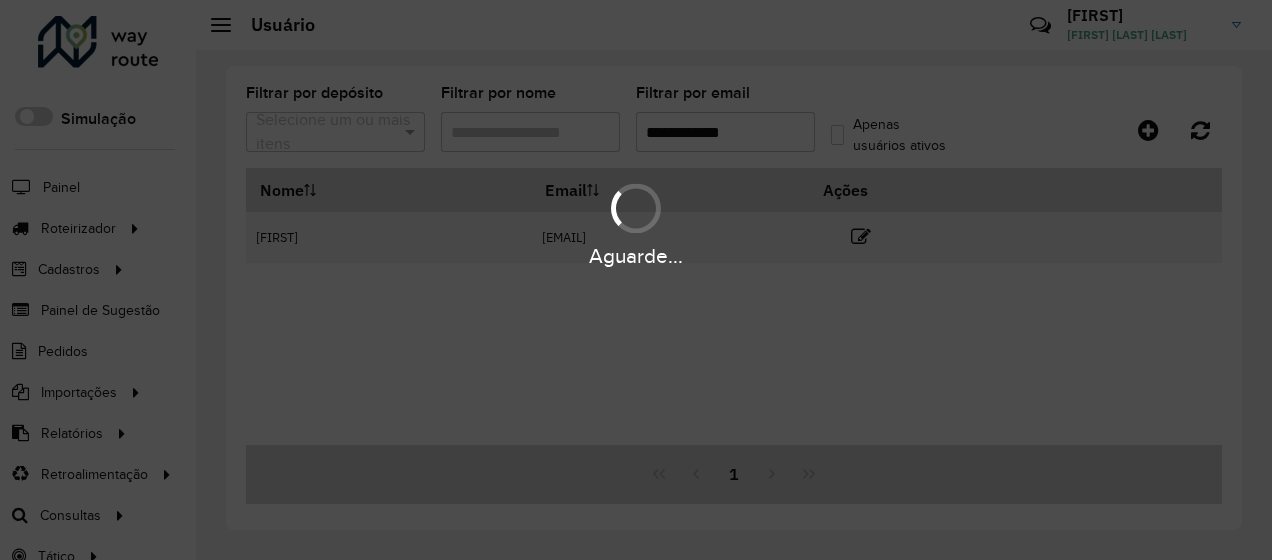 scroll, scrollTop: 0, scrollLeft: 0, axis: both 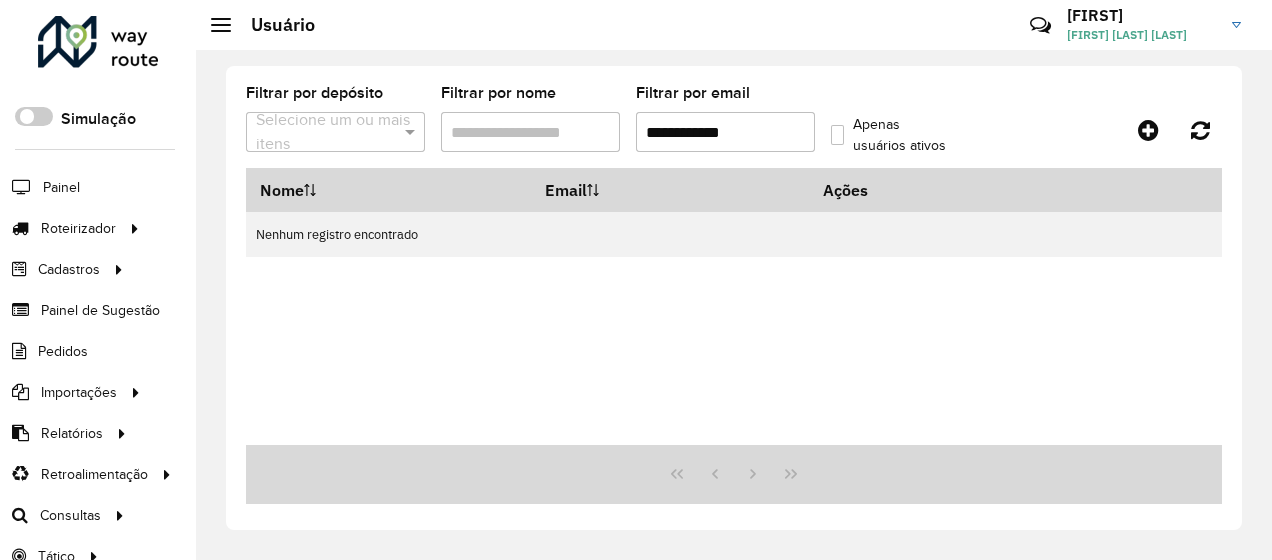 paste on "**********" 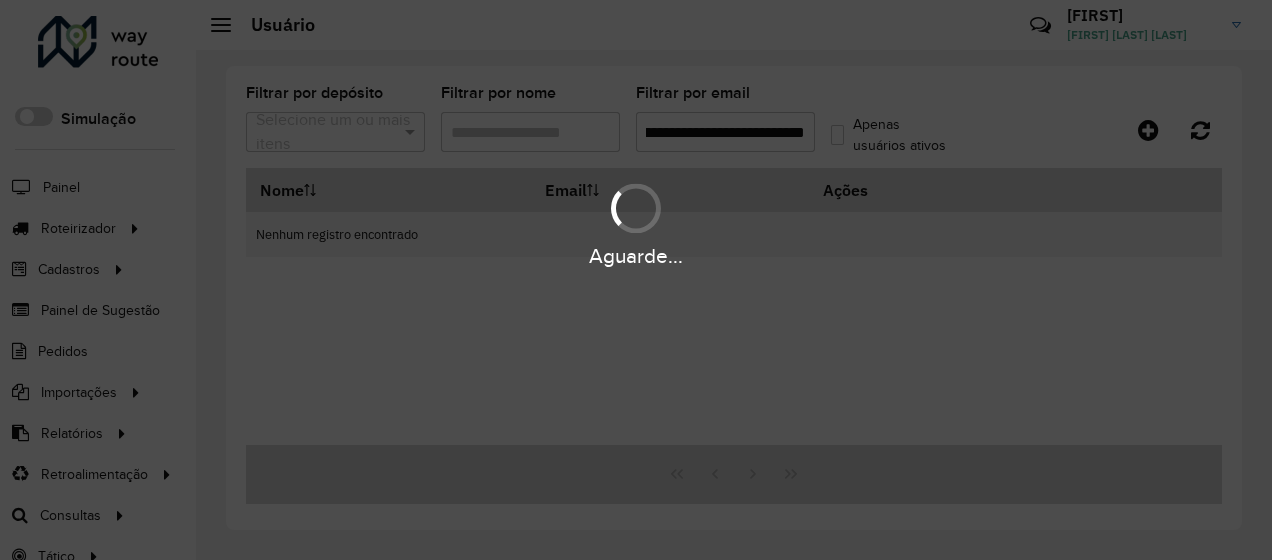 scroll, scrollTop: 0, scrollLeft: 102, axis: horizontal 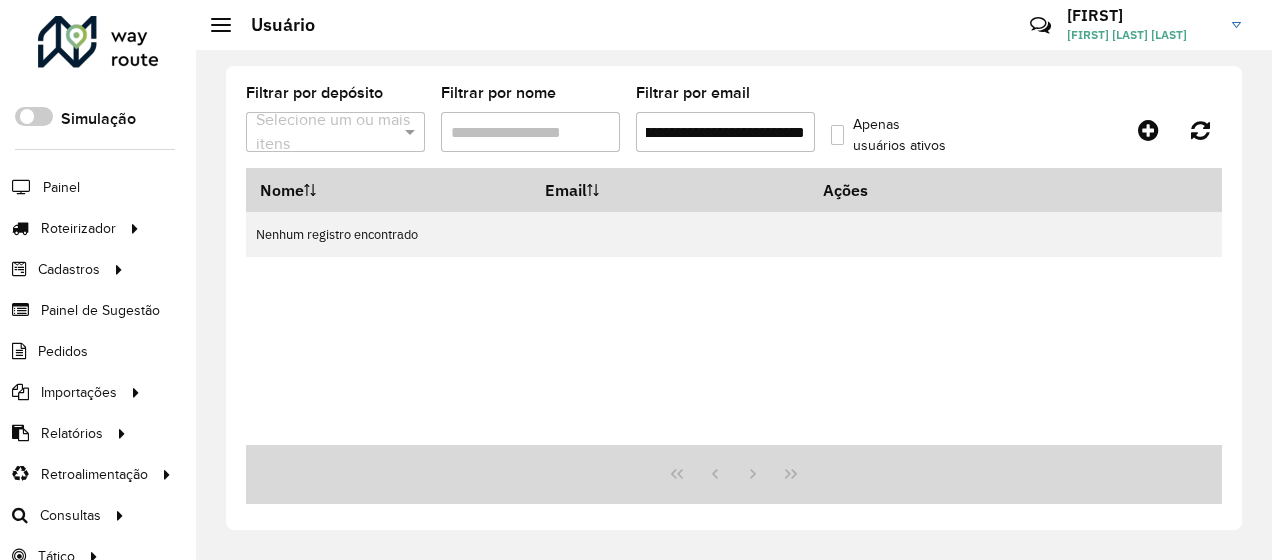 type on "**********" 